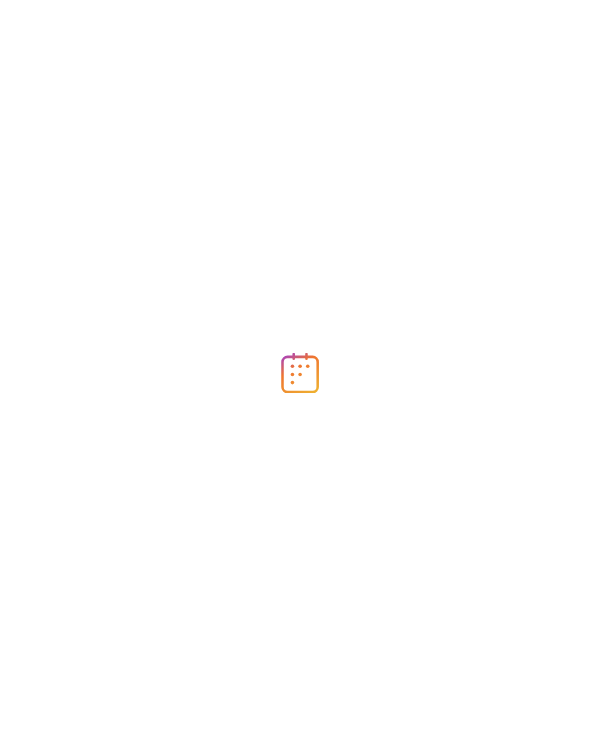 scroll, scrollTop: 0, scrollLeft: 0, axis: both 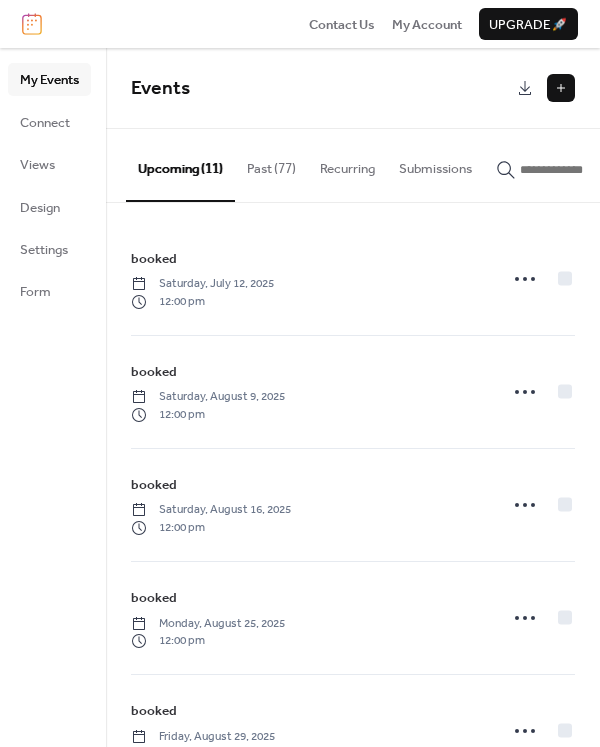 click at bounding box center (561, 88) 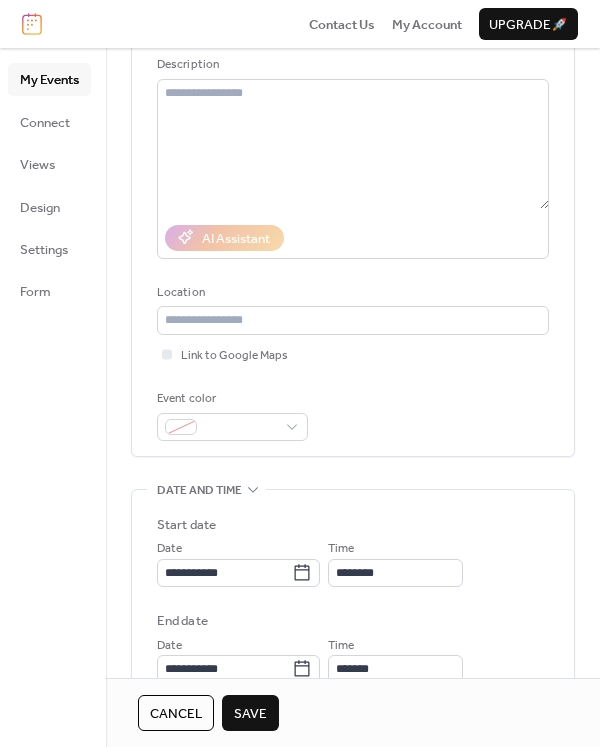 scroll, scrollTop: 300, scrollLeft: 0, axis: vertical 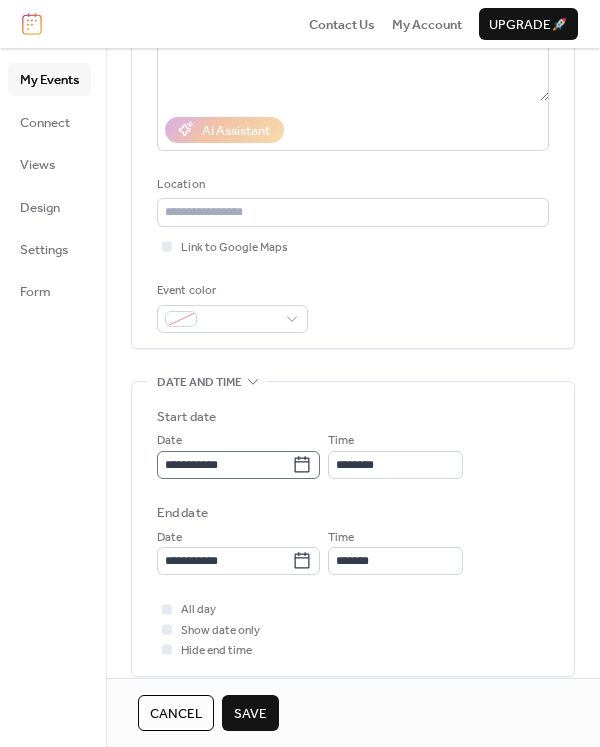 type on "******" 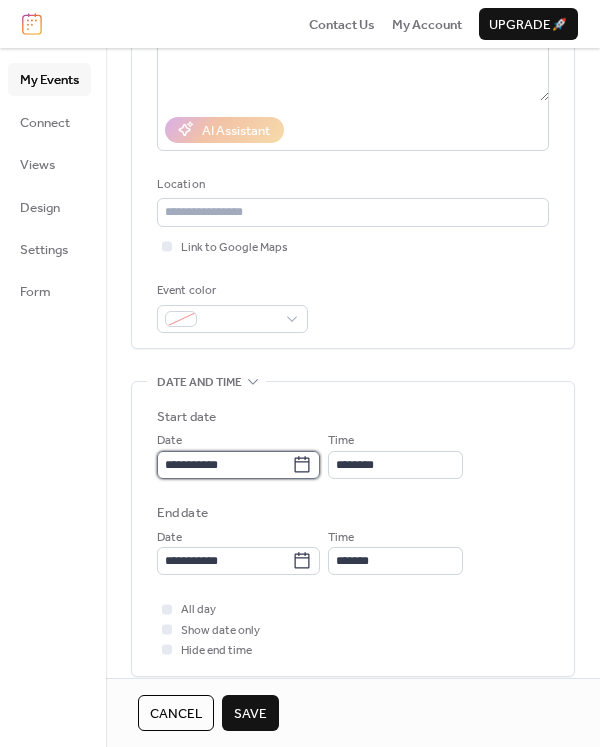 click on "**********" at bounding box center (224, 465) 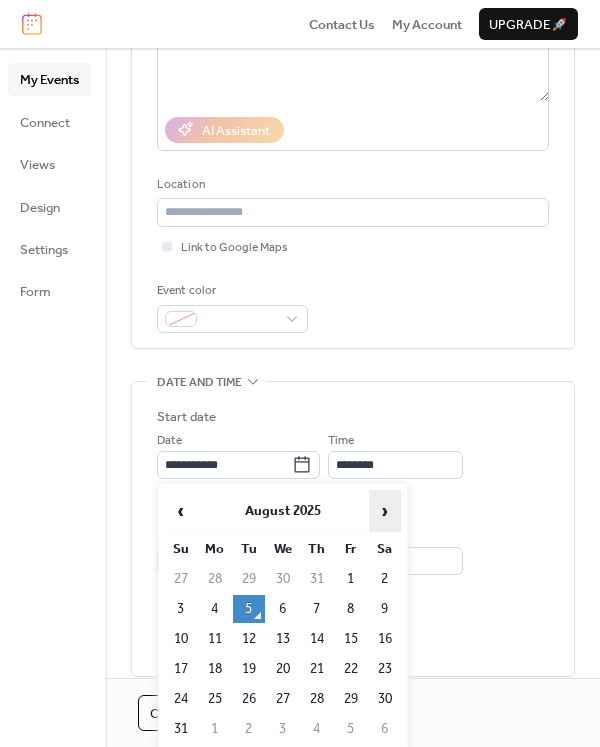 click on "›" at bounding box center (385, 511) 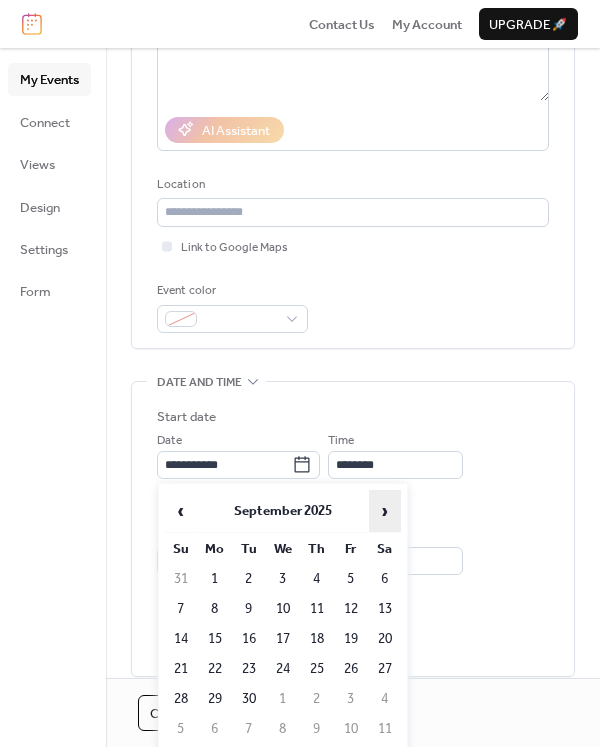 click on "›" at bounding box center [385, 511] 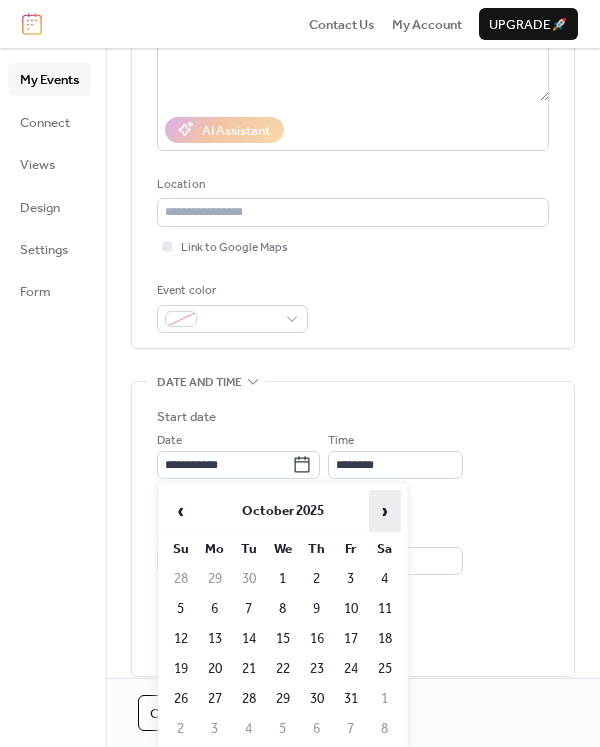 click on "›" at bounding box center (385, 511) 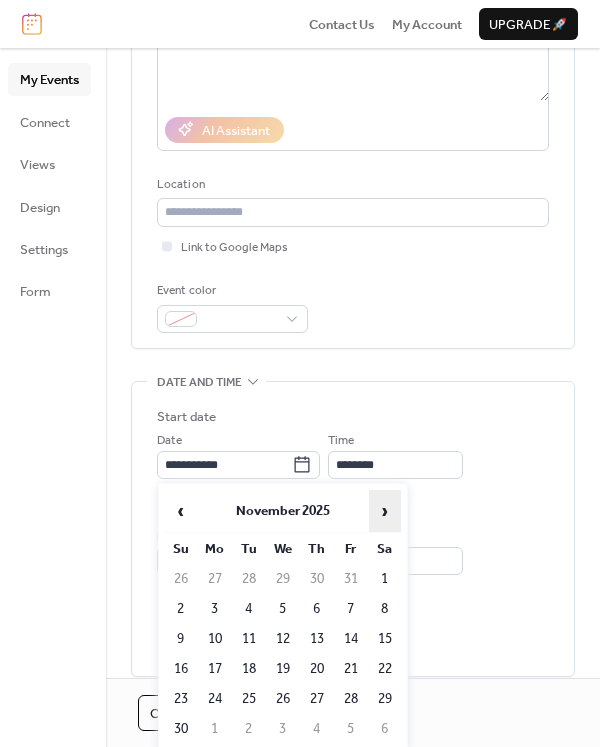 click on "›" at bounding box center (385, 511) 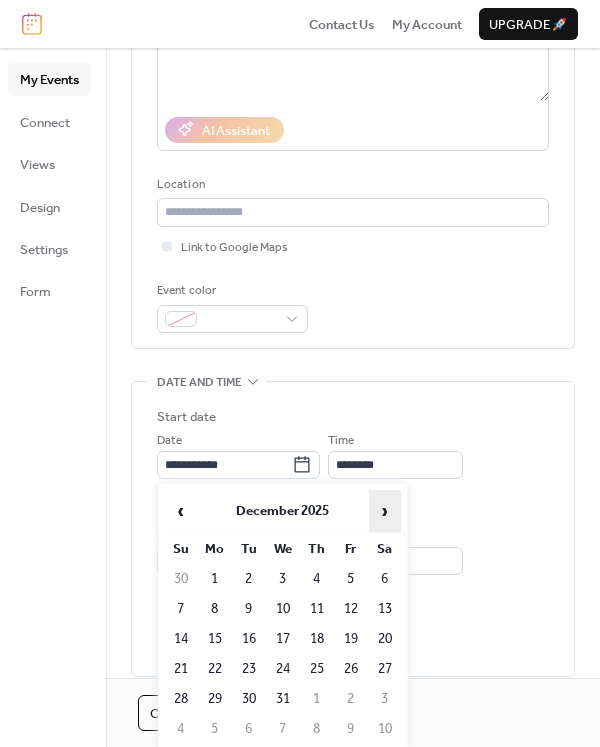 click on "›" at bounding box center [385, 511] 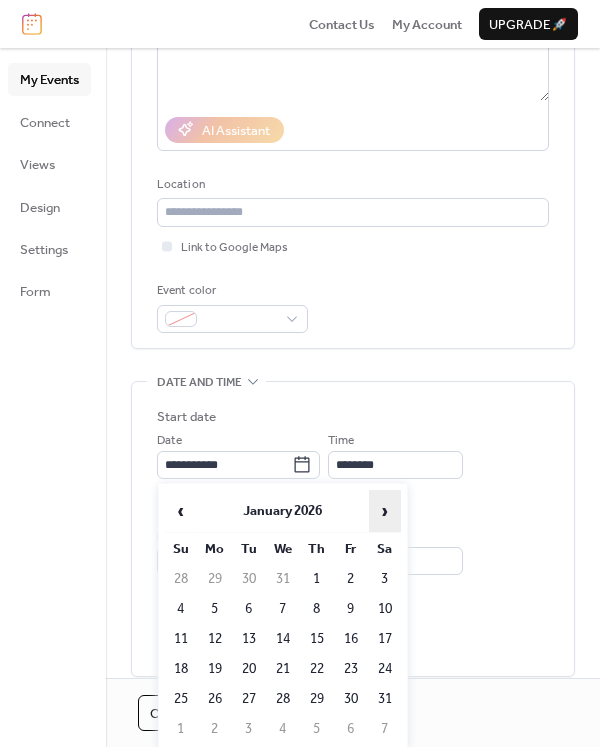 click on "›" at bounding box center (385, 511) 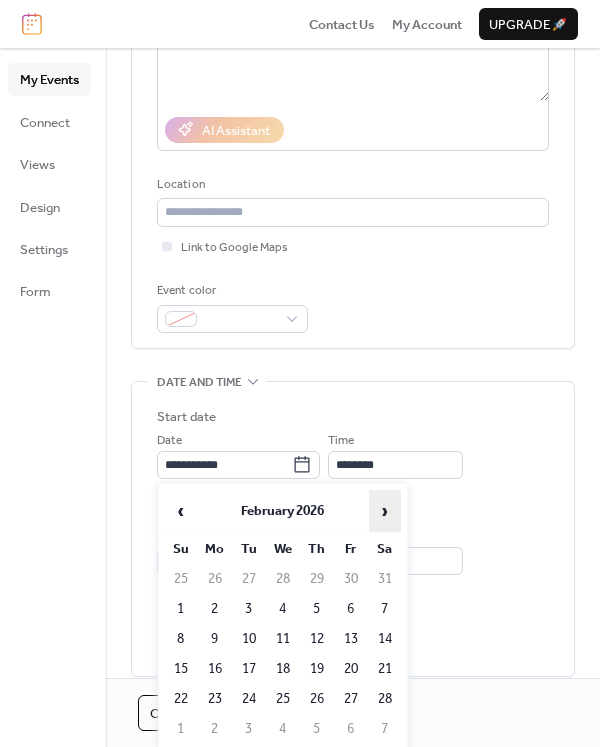 click on "›" at bounding box center [385, 511] 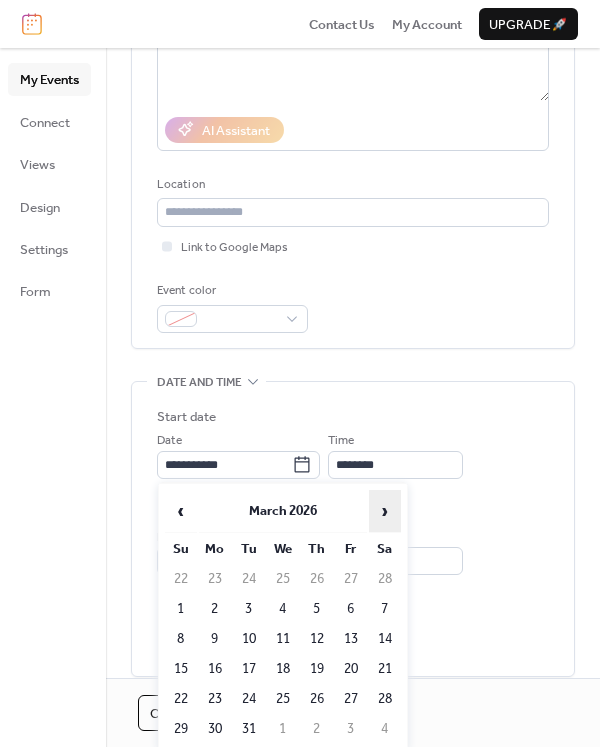 click on "›" at bounding box center (385, 511) 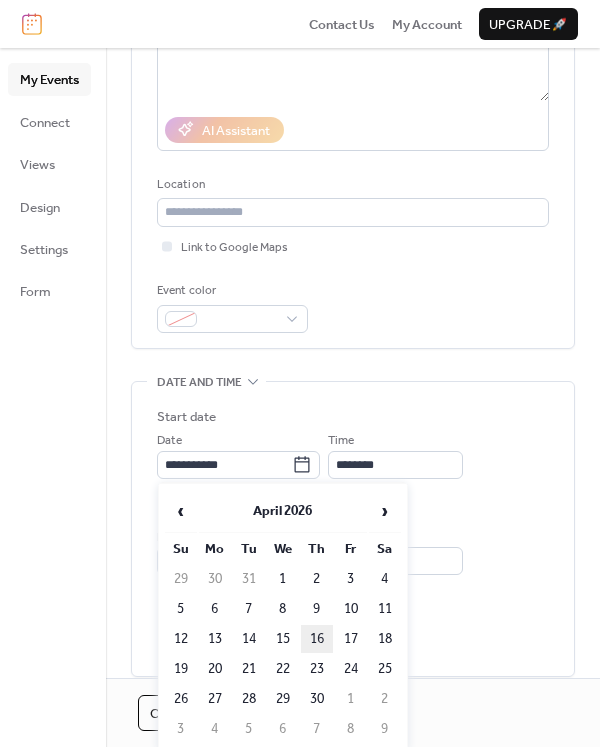 click on "16" at bounding box center (317, 639) 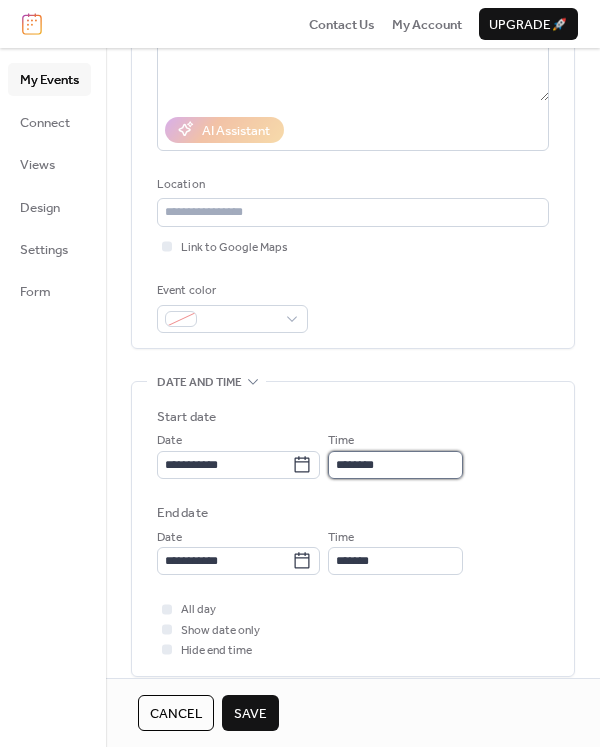 click on "********" at bounding box center (395, 465) 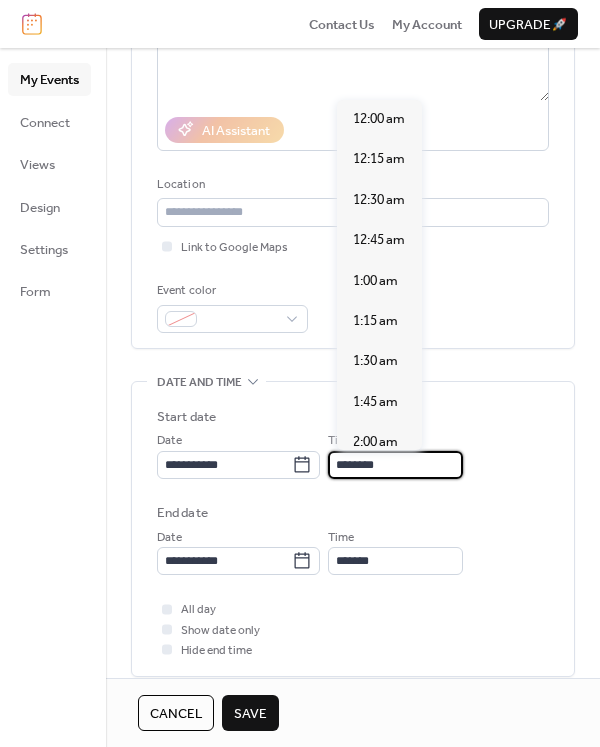 scroll, scrollTop: 1939, scrollLeft: 0, axis: vertical 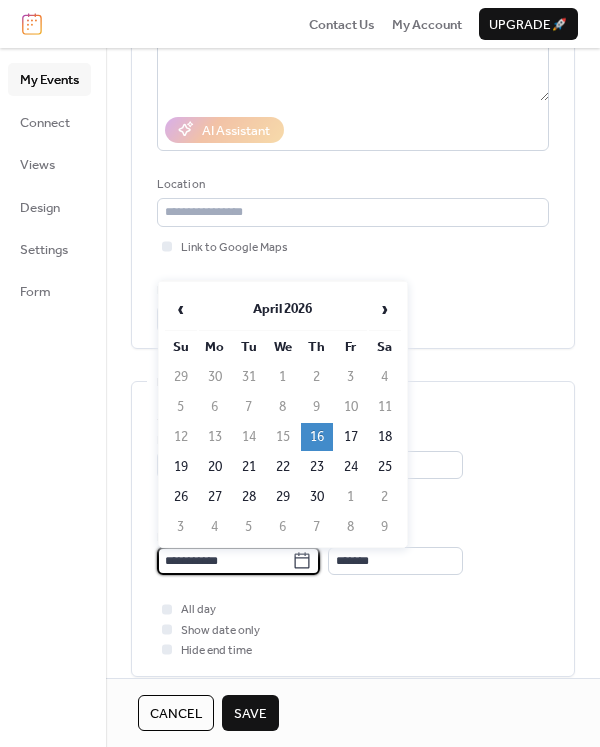 click on "**********" at bounding box center [224, 561] 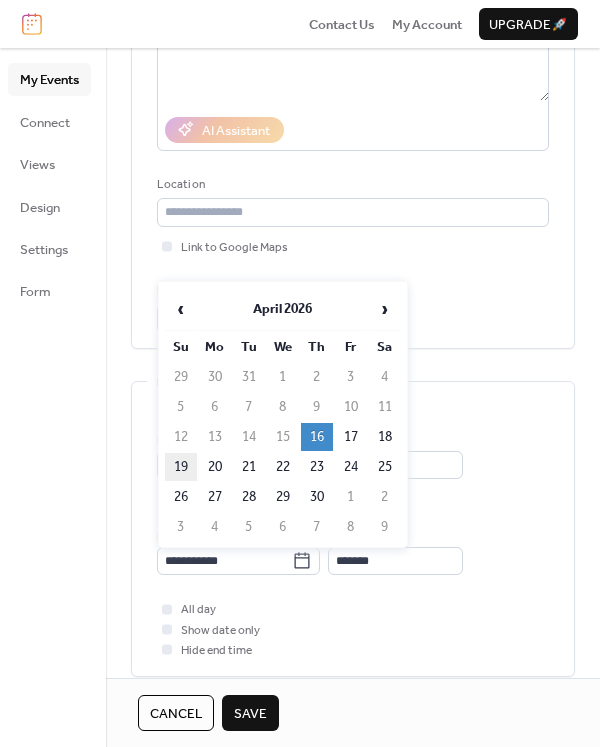click on "19" at bounding box center (181, 467) 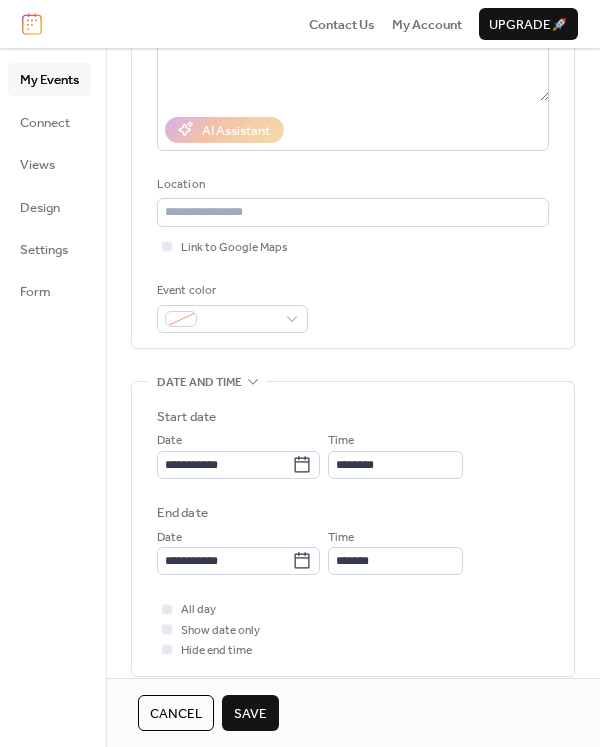 click on "Save" at bounding box center (250, 714) 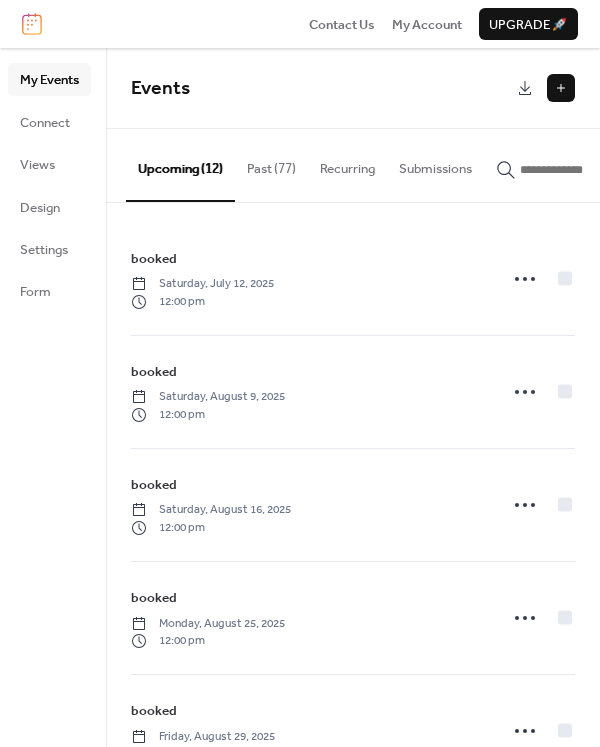 click at bounding box center (561, 88) 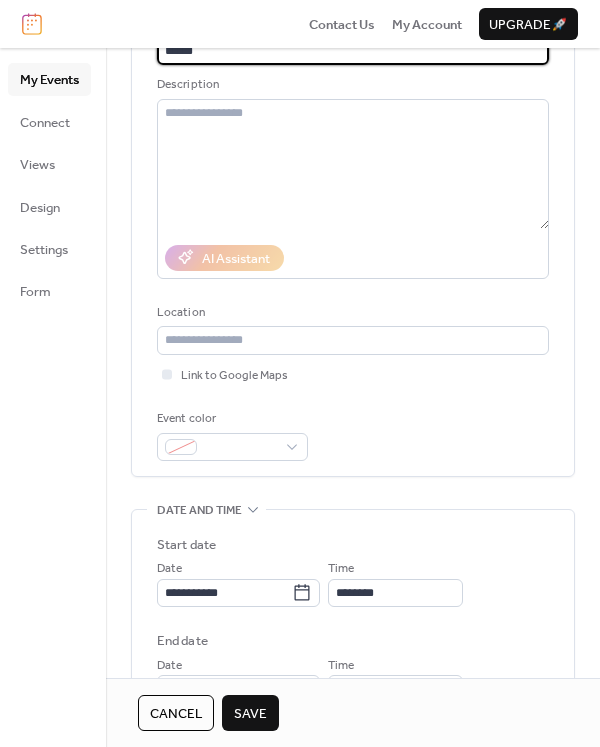 scroll, scrollTop: 300, scrollLeft: 0, axis: vertical 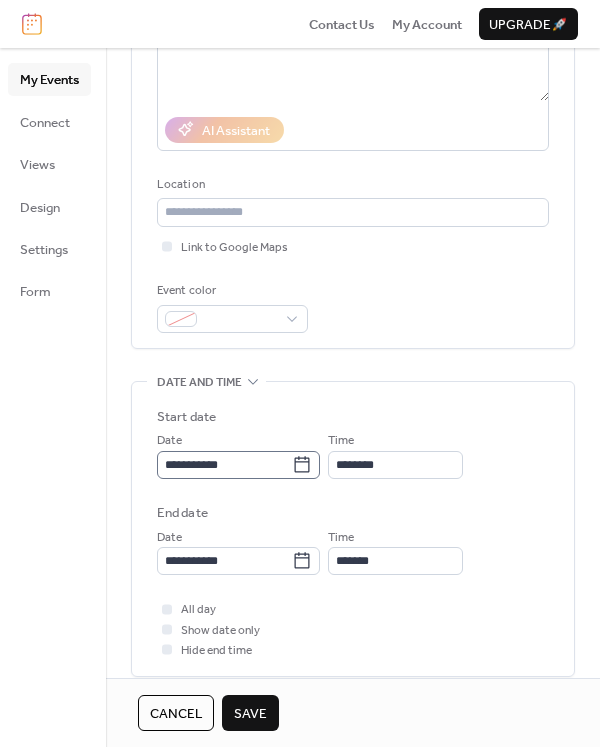 type on "******" 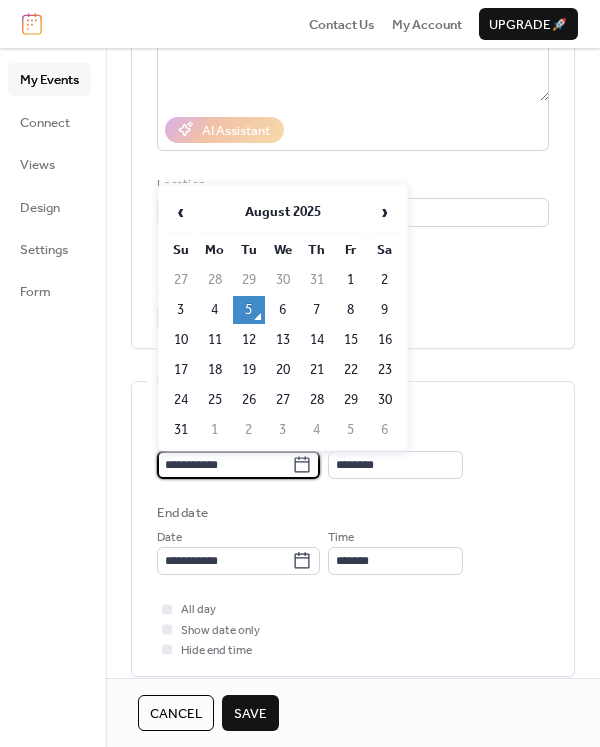 click on "**********" at bounding box center (224, 465) 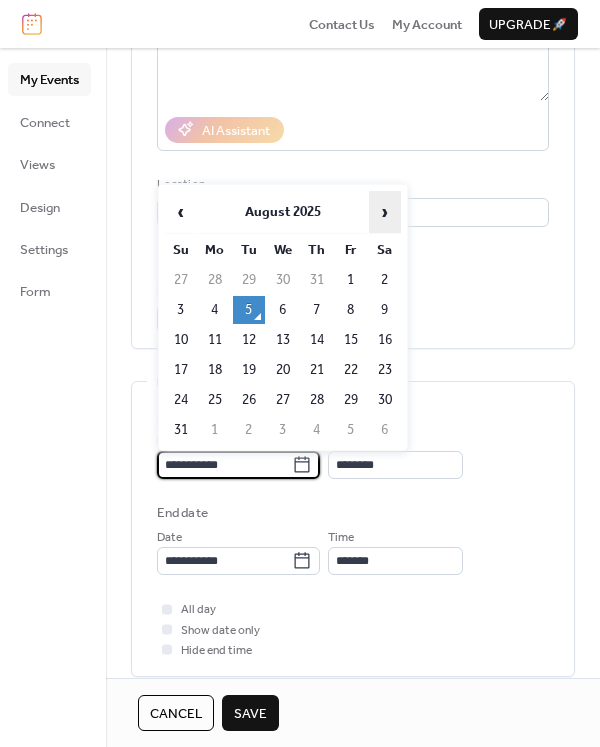 click on "›" at bounding box center [385, 212] 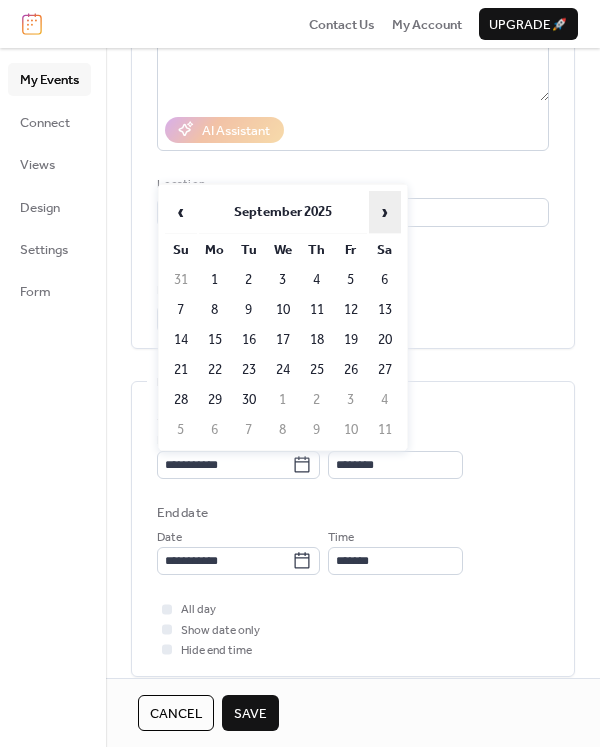 click on "›" at bounding box center [385, 212] 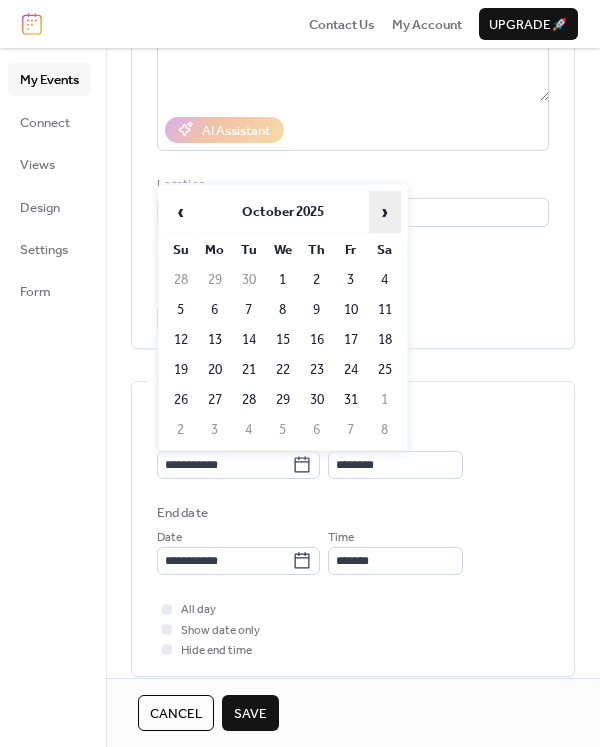 click on "›" at bounding box center [385, 212] 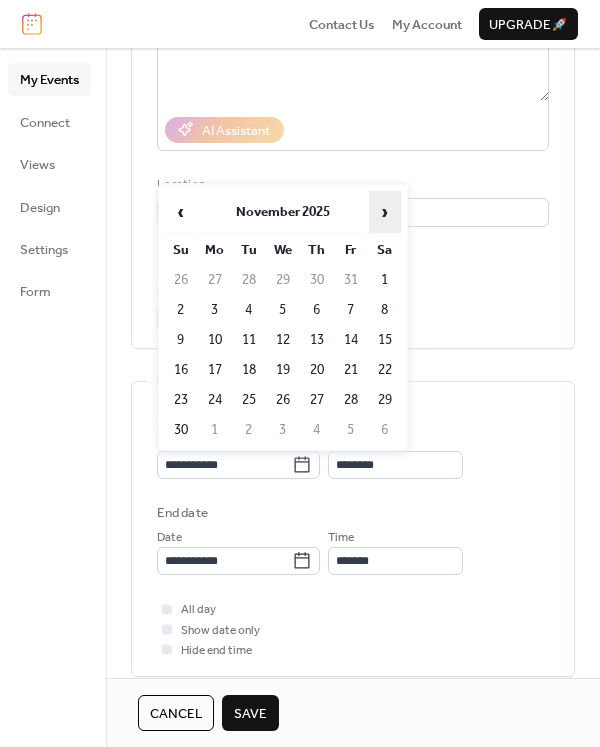 click on "›" at bounding box center (385, 212) 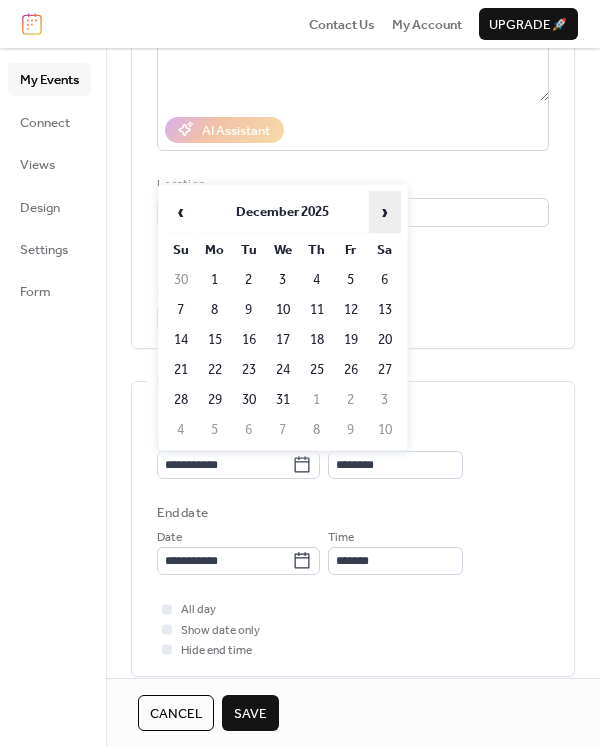click on "›" at bounding box center (385, 212) 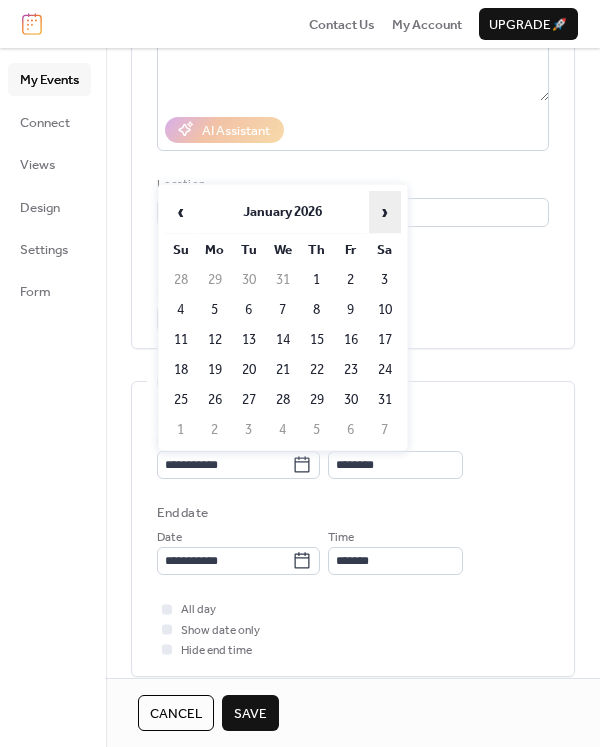 click on "›" at bounding box center [385, 212] 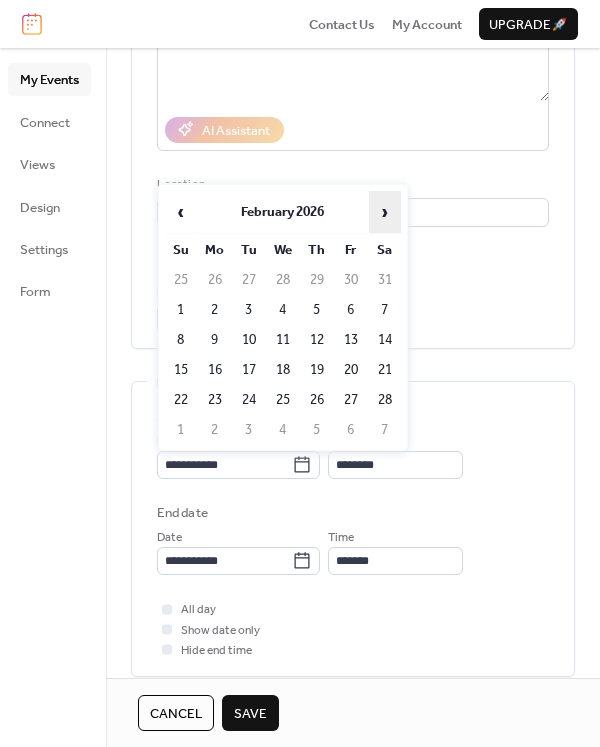 click on "›" at bounding box center [385, 212] 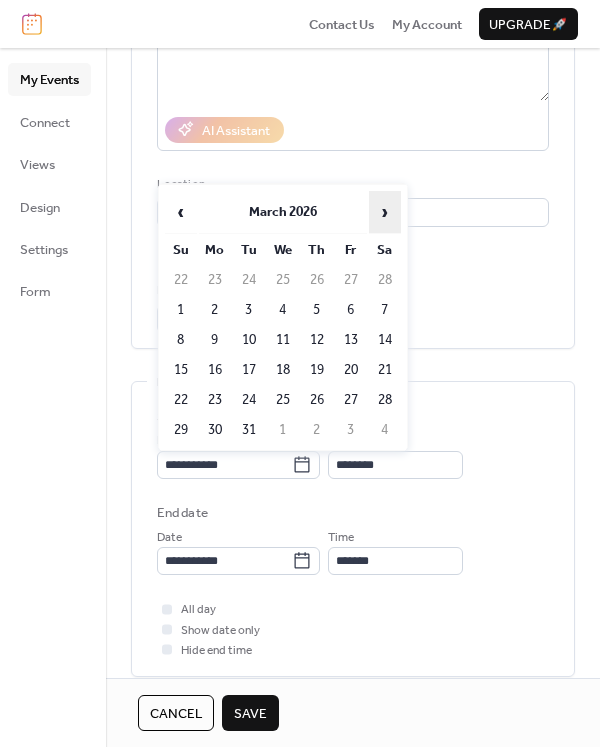 click on "›" at bounding box center (385, 212) 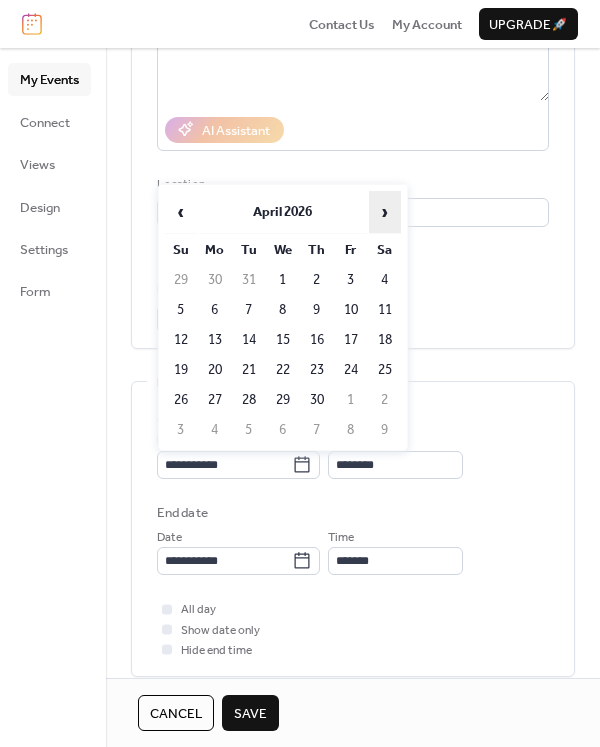 click on "›" at bounding box center [385, 212] 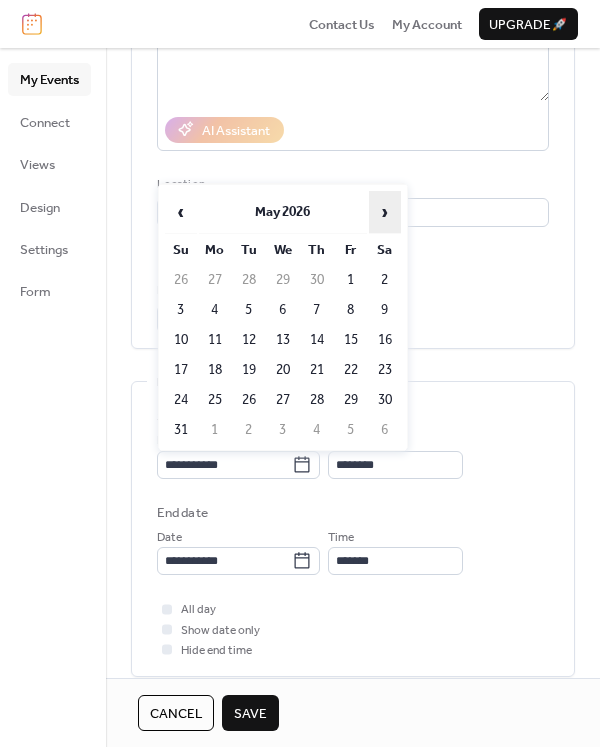 click on "›" at bounding box center [385, 212] 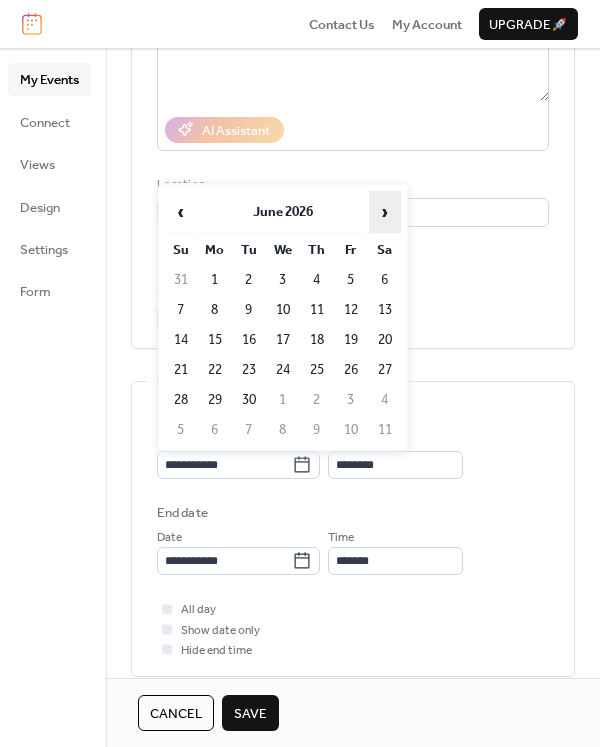 click on "›" at bounding box center (385, 212) 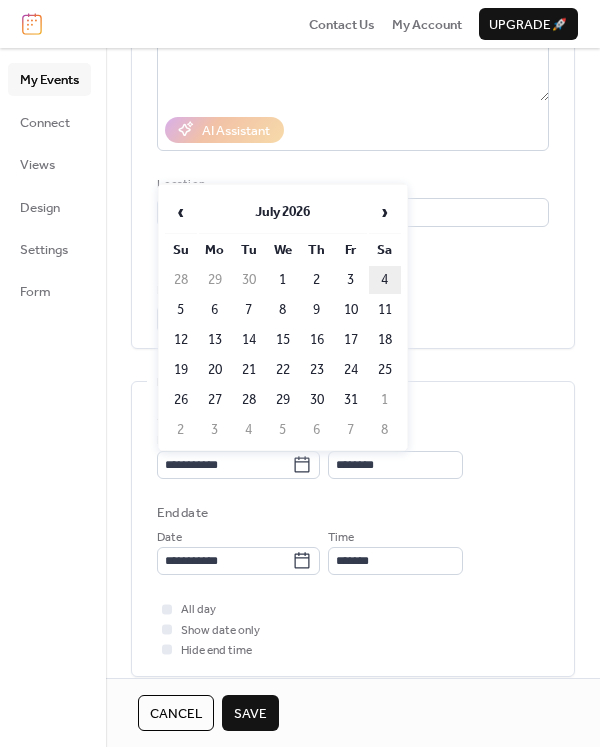 click on "4" at bounding box center (385, 280) 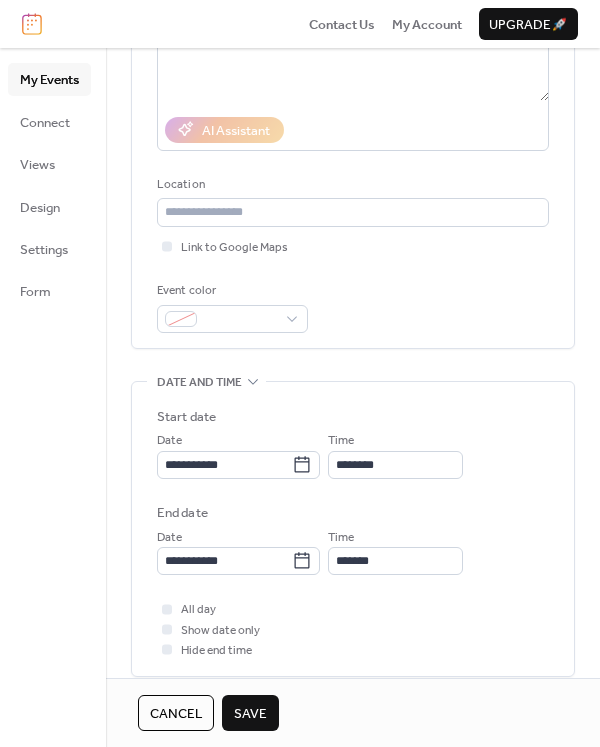 type on "**********" 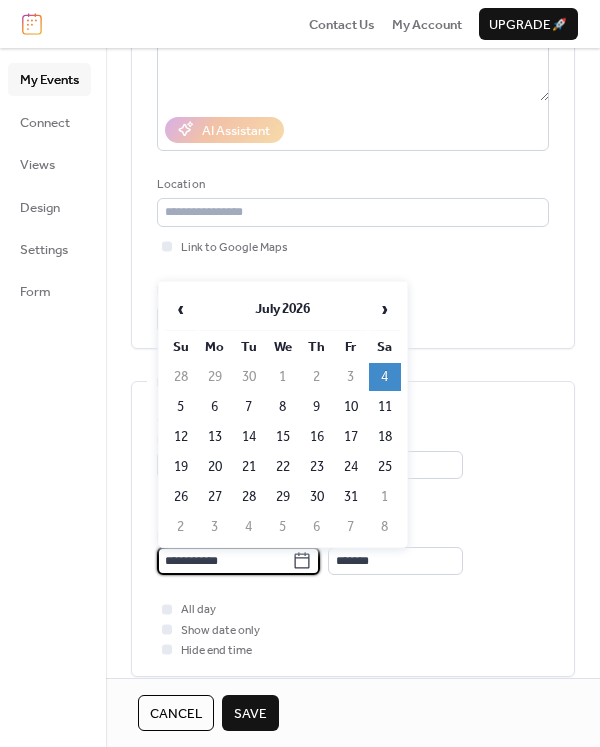 click on "**********" at bounding box center [224, 561] 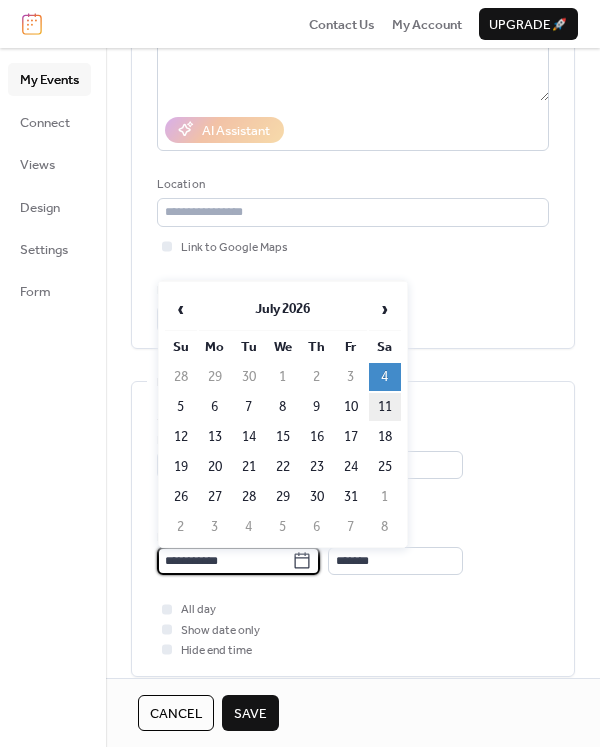 click on "11" at bounding box center (385, 407) 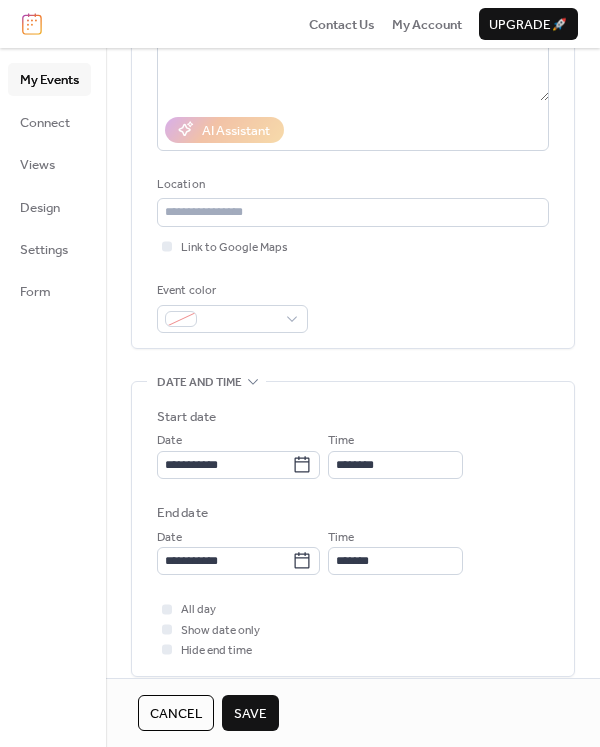 click on "Save" at bounding box center [250, 714] 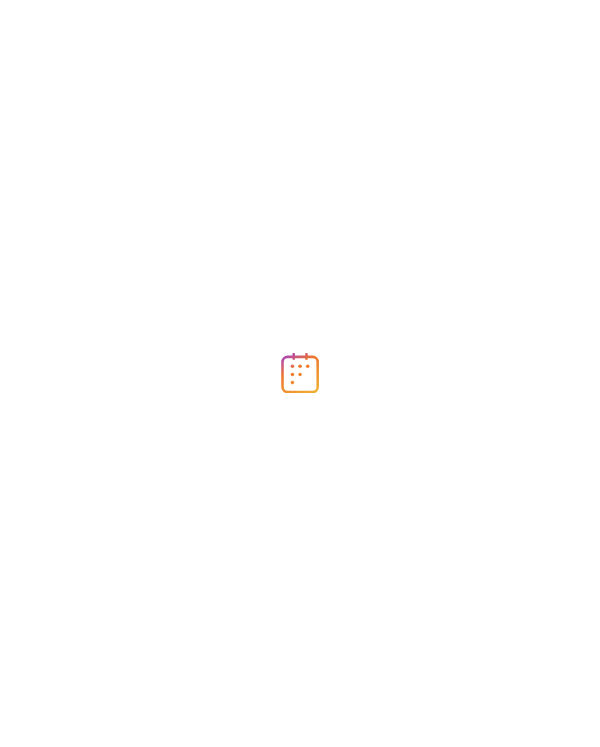 scroll, scrollTop: 0, scrollLeft: 0, axis: both 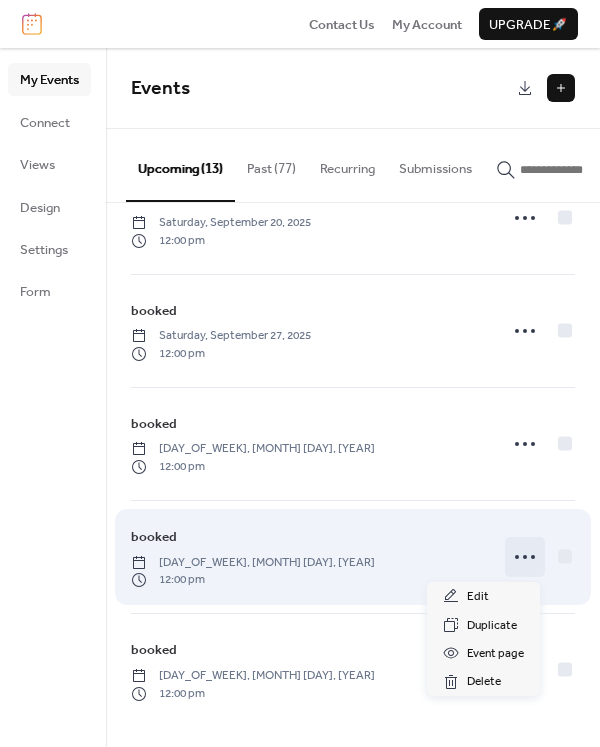 click 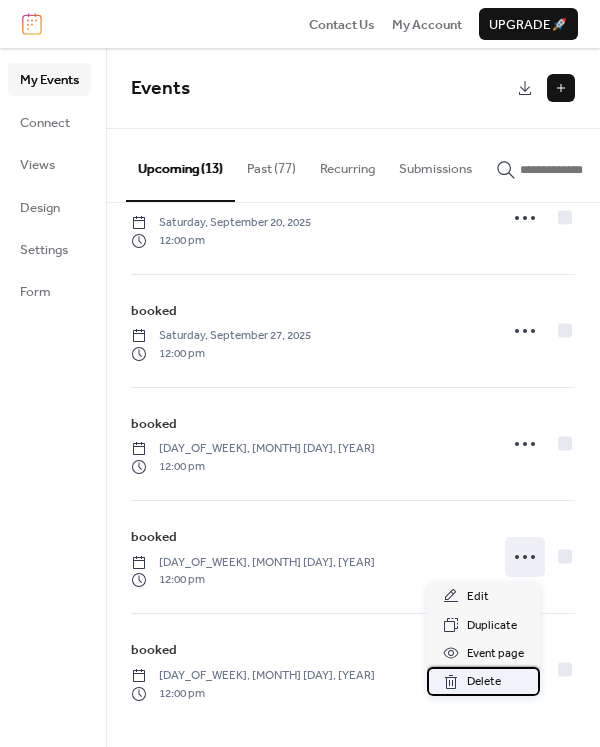 click on "Delete" at bounding box center [484, 682] 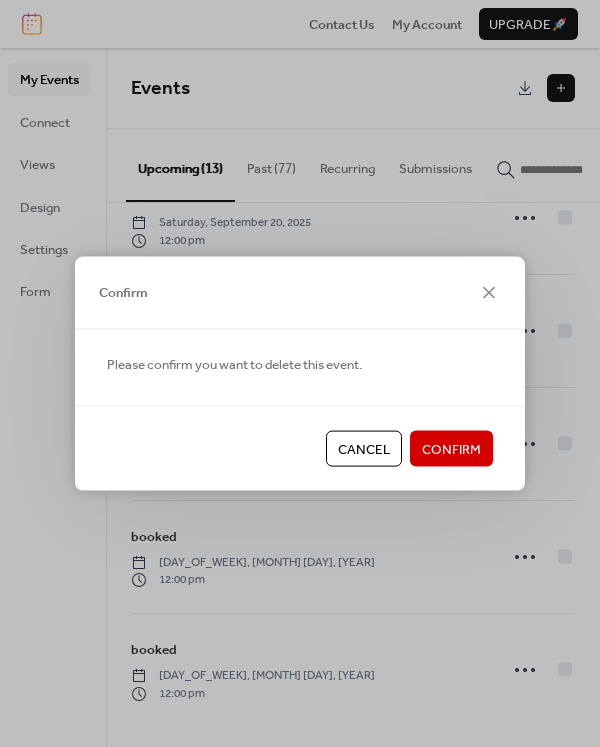 click on "Confirm" at bounding box center (451, 450) 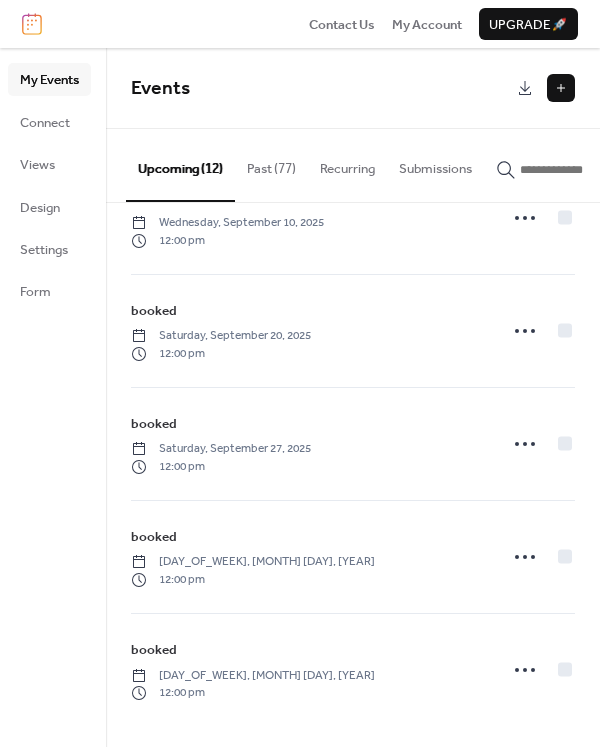 scroll, scrollTop: 859, scrollLeft: 0, axis: vertical 